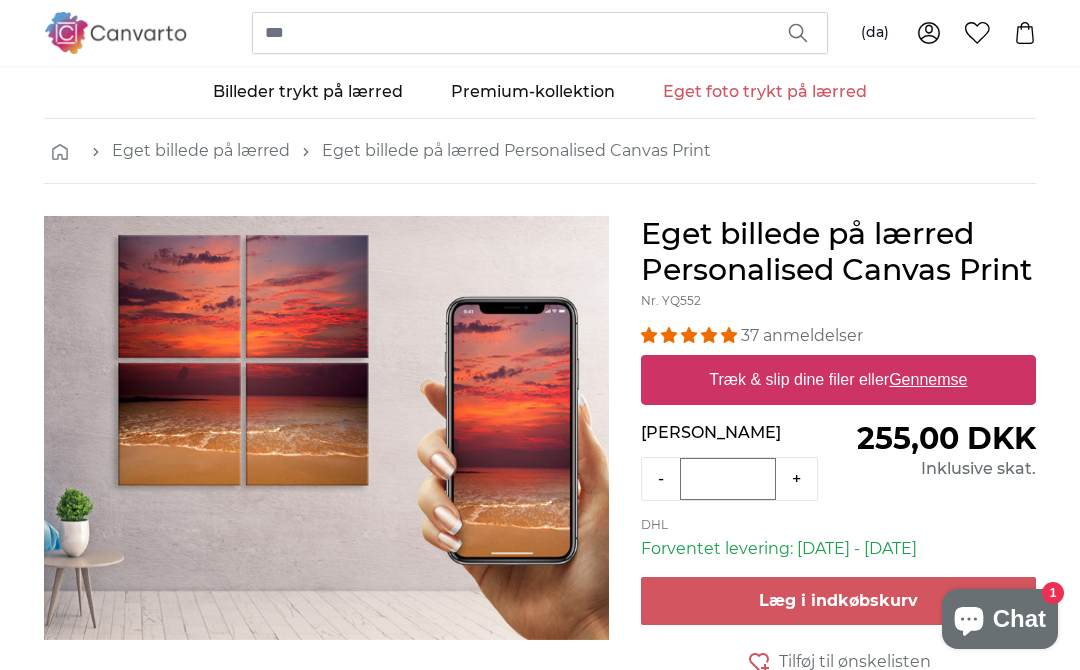 scroll, scrollTop: 0, scrollLeft: 0, axis: both 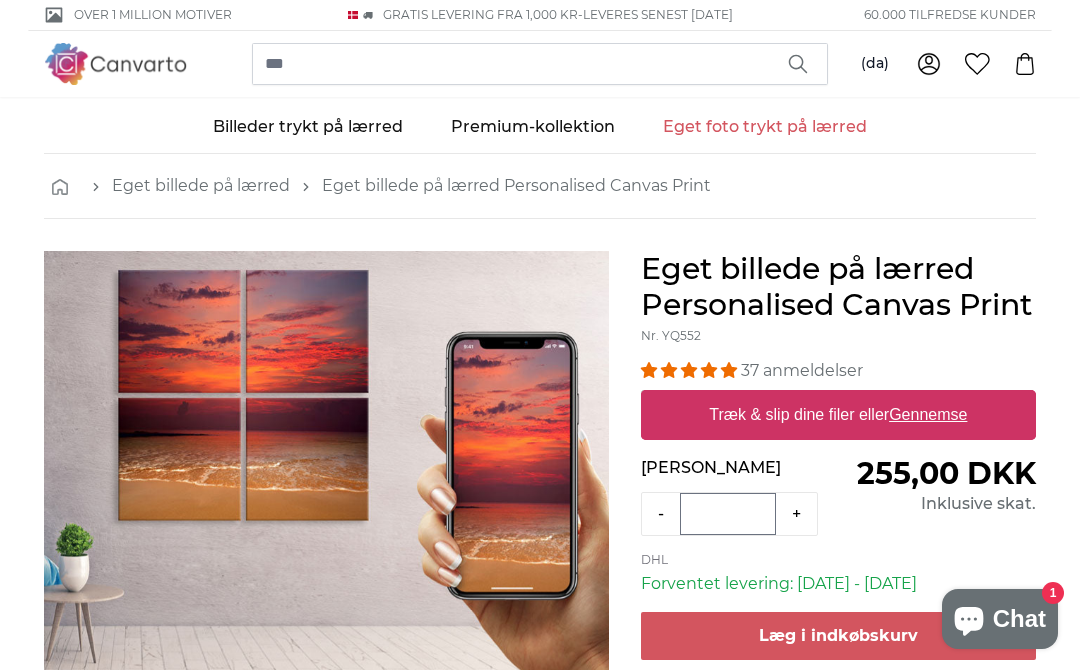 click 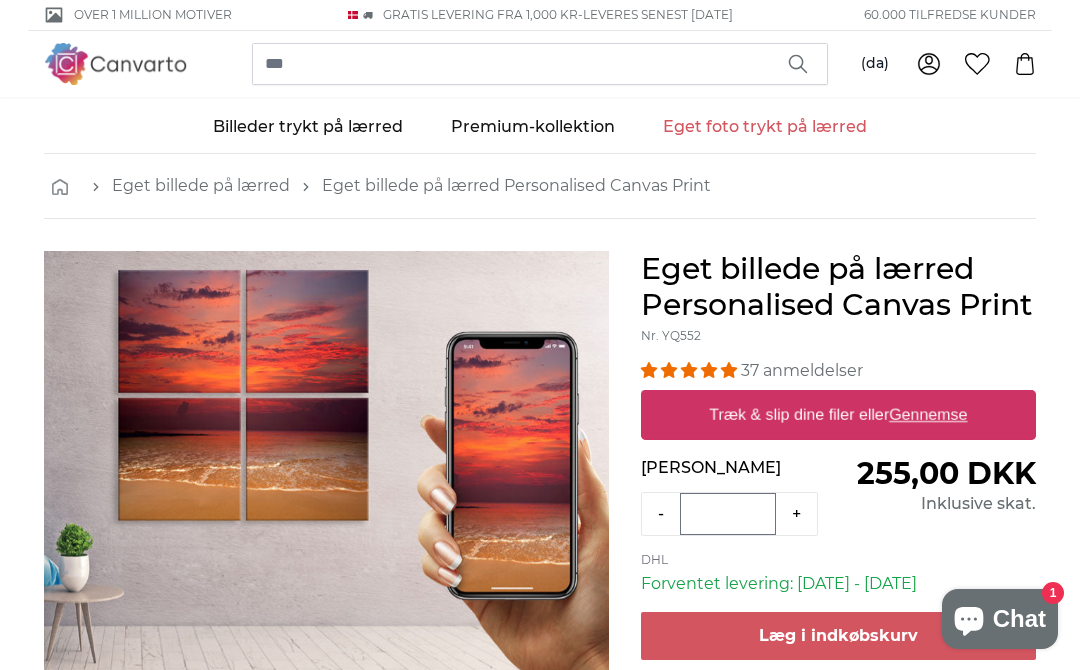 scroll, scrollTop: 0, scrollLeft: 0, axis: both 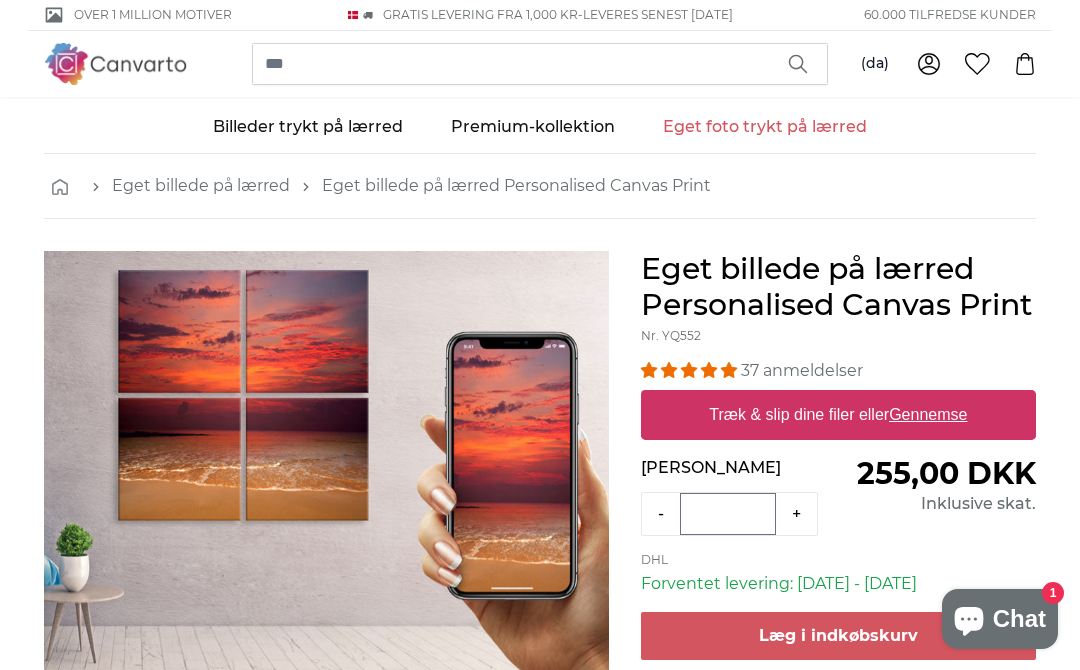 click on "Gennemse" at bounding box center (928, 414) 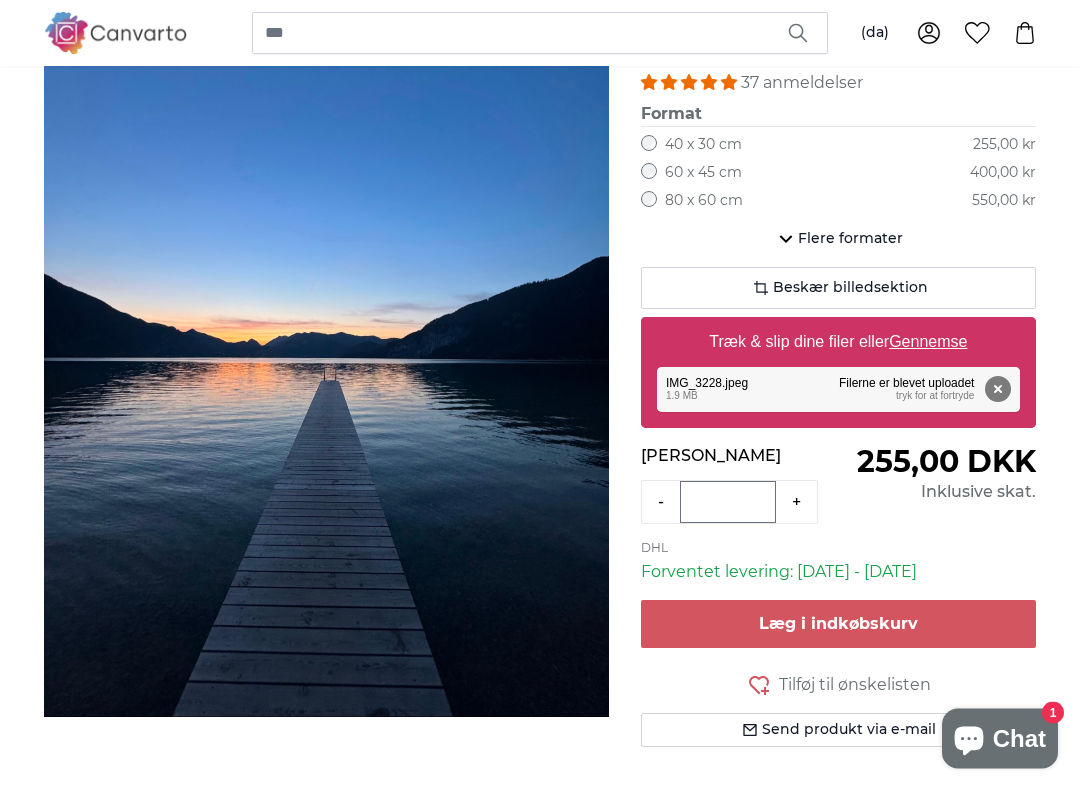 scroll, scrollTop: 288, scrollLeft: 0, axis: vertical 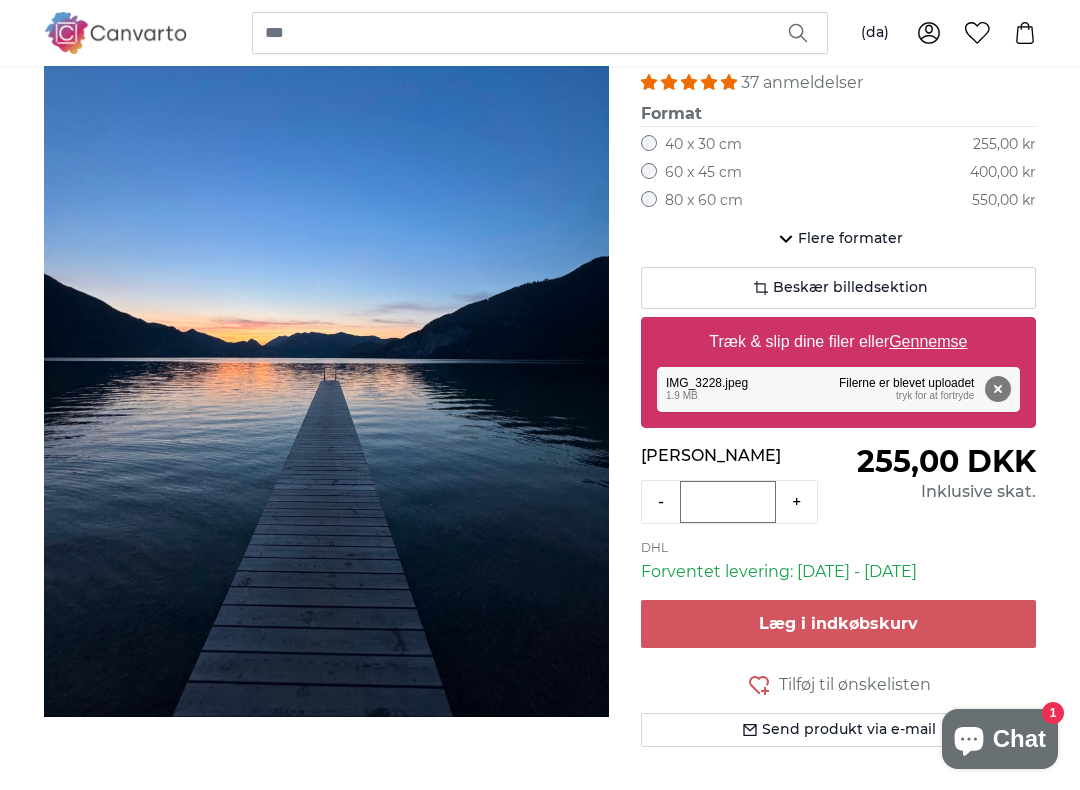 click on "Beskær billedsektion" 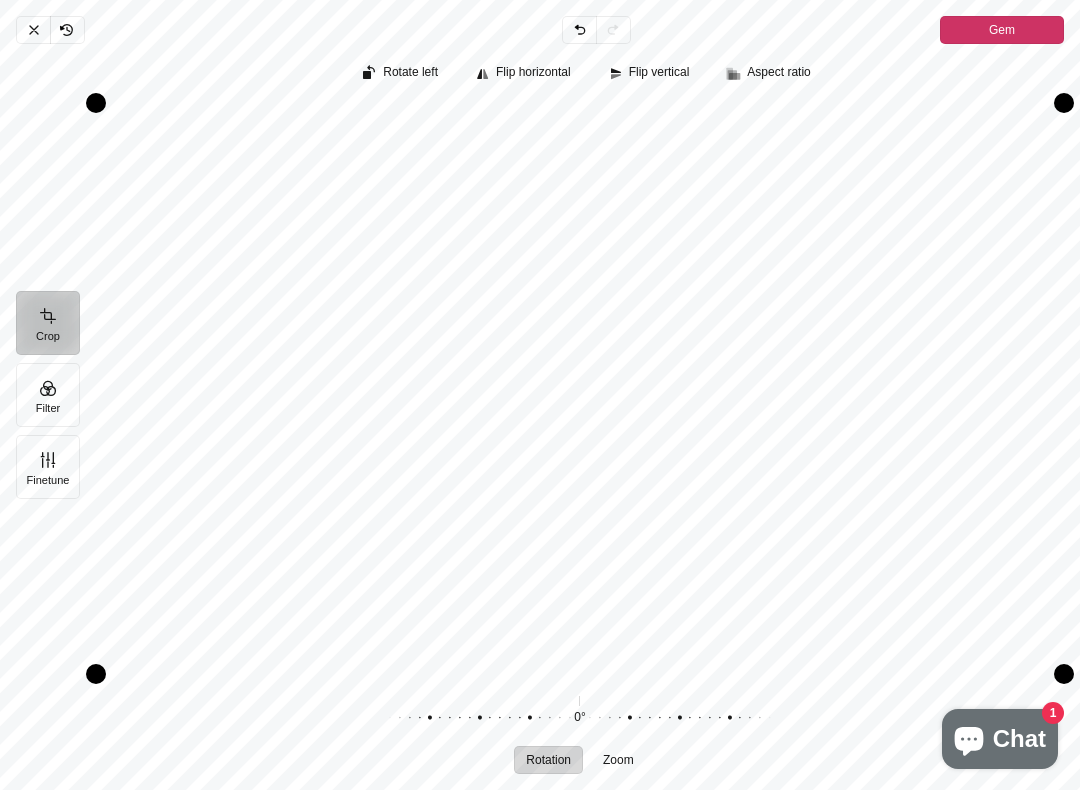 click on "Gem" at bounding box center (1002, 30) 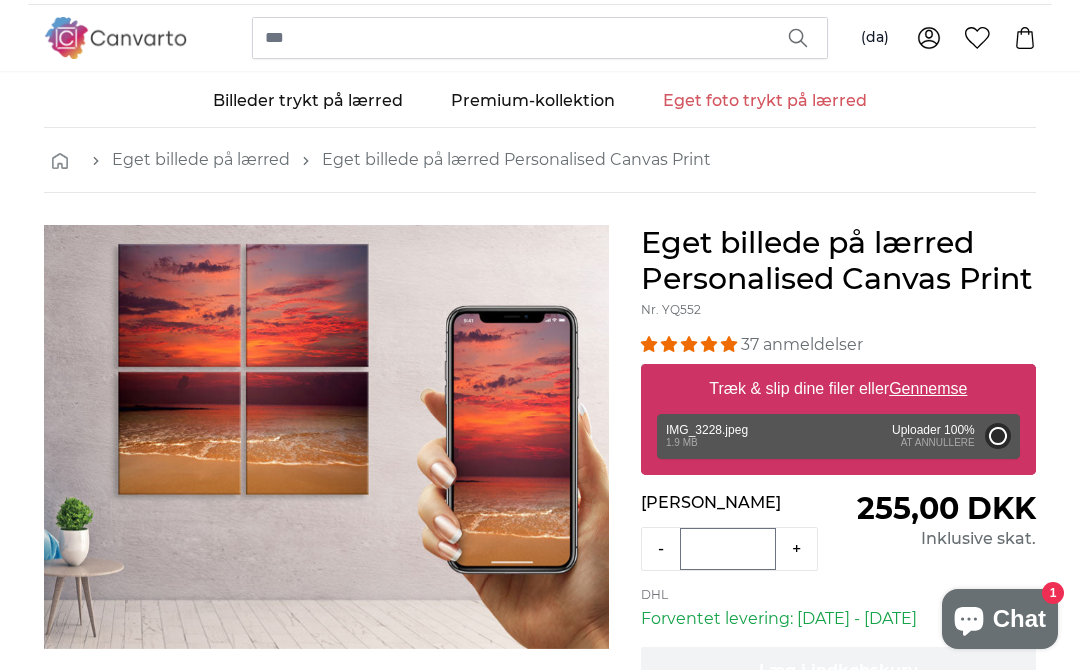 scroll, scrollTop: 25, scrollLeft: 0, axis: vertical 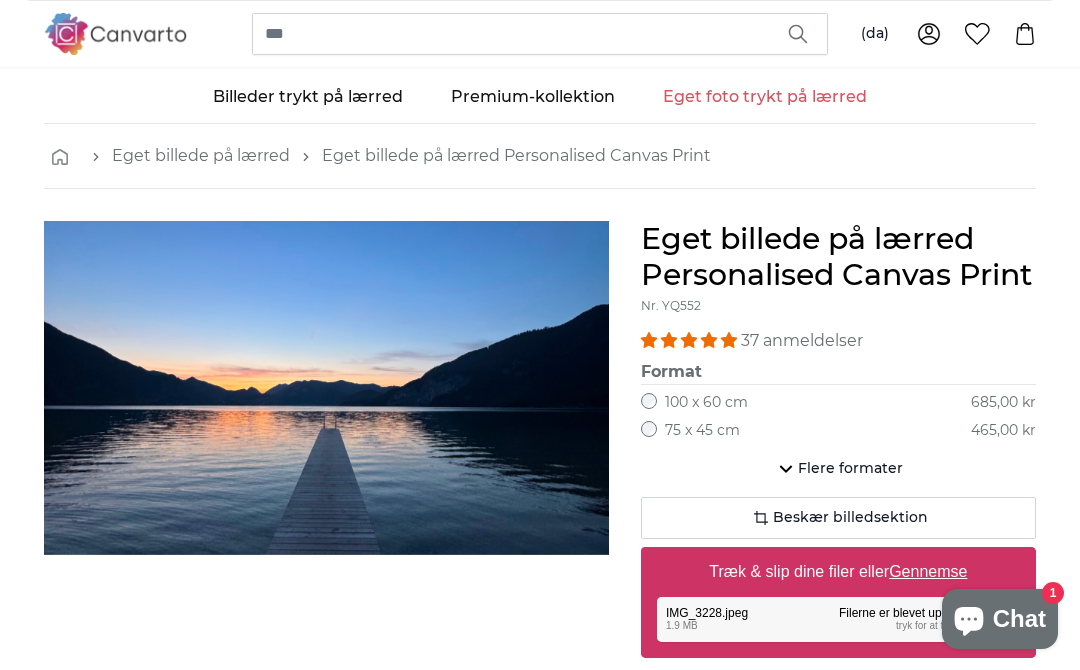 click on "Flere formater" 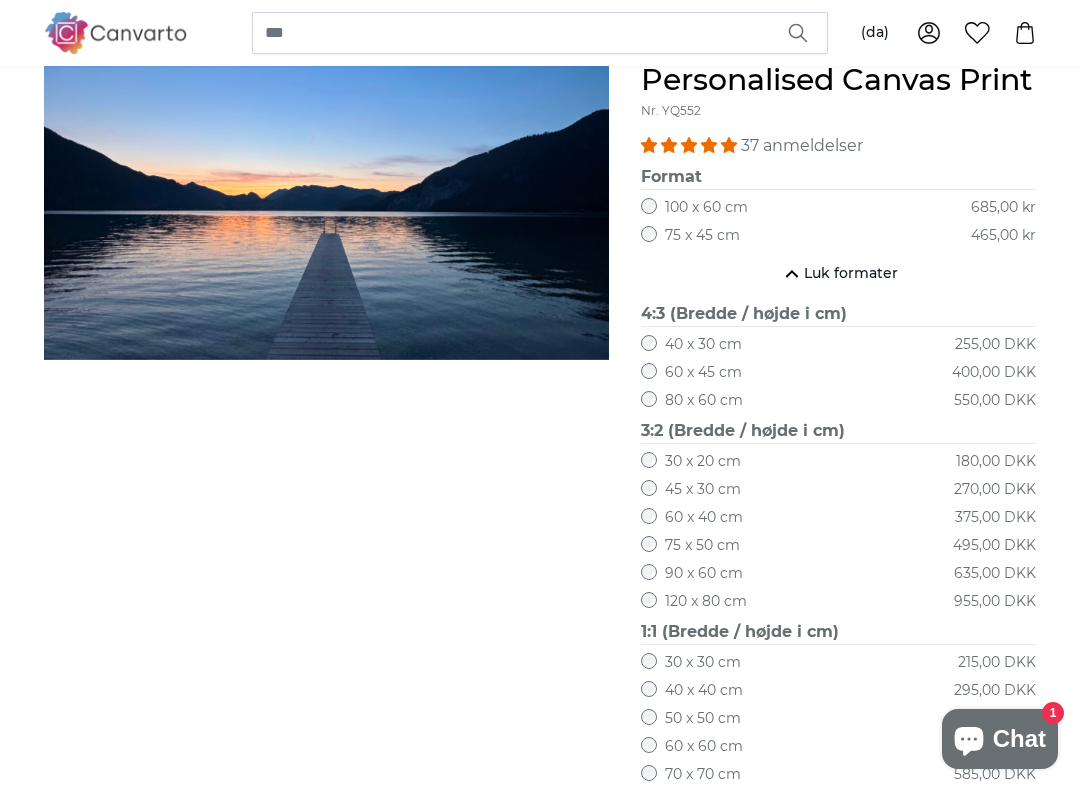 scroll, scrollTop: 254, scrollLeft: 0, axis: vertical 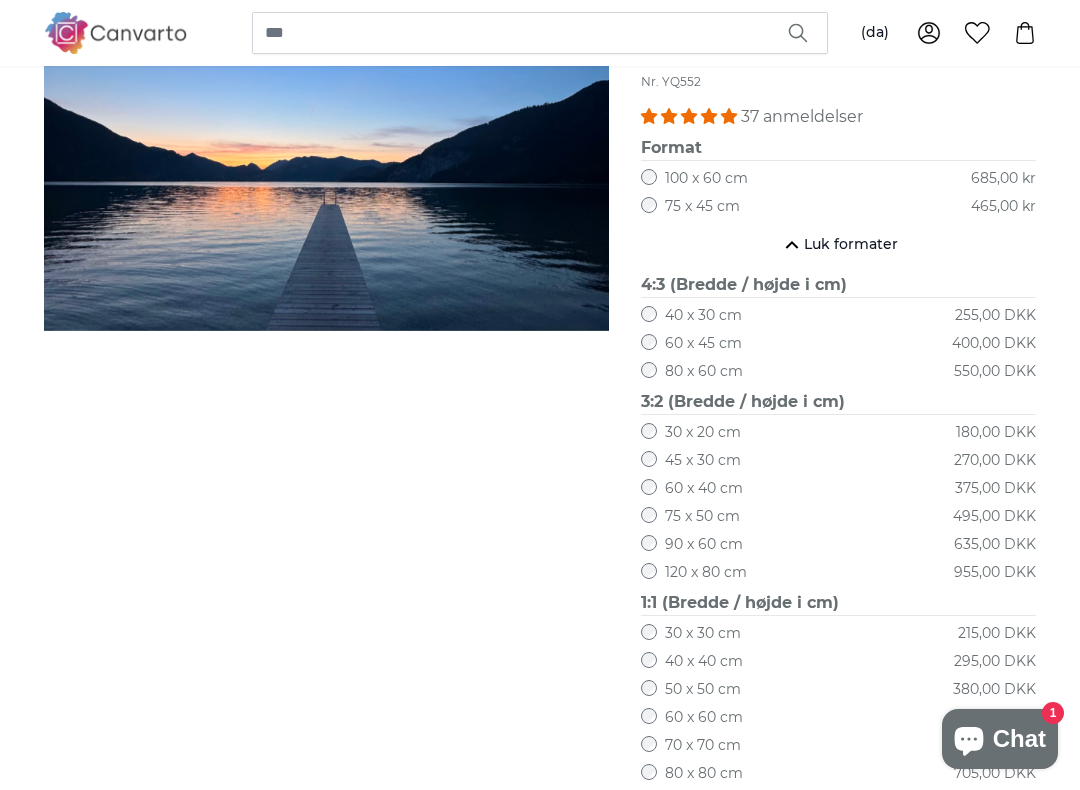 click on "120 x 80 cm
955,00 DKK" 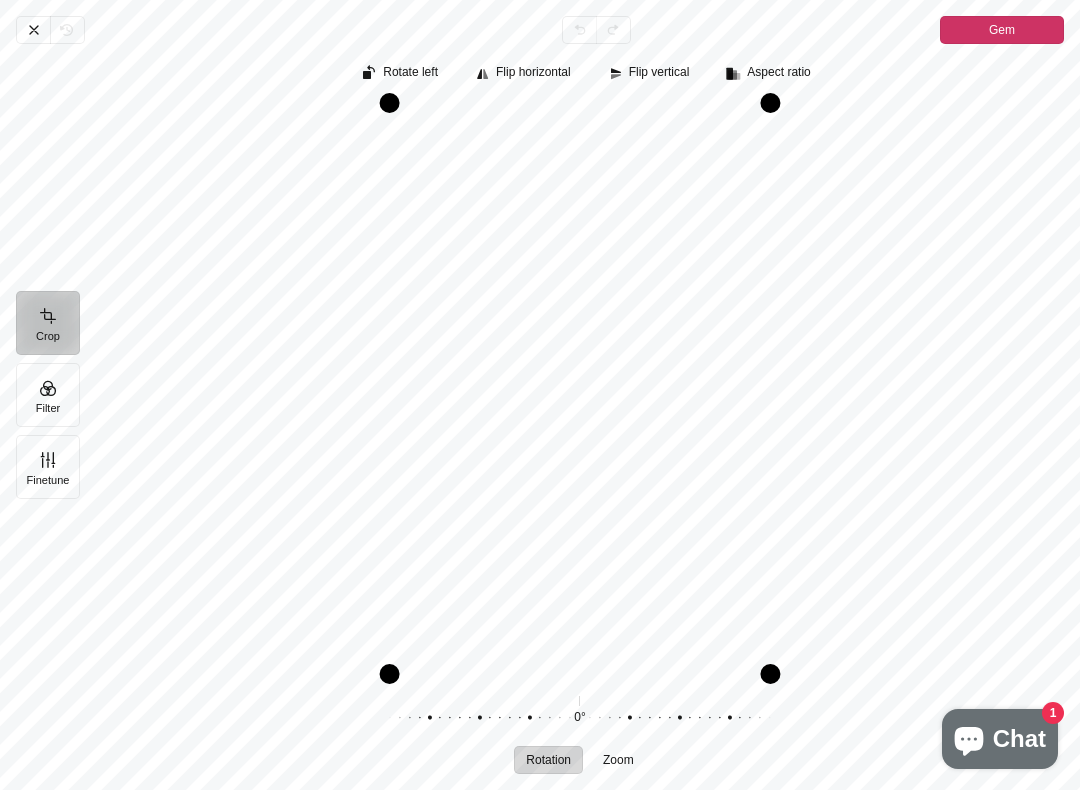 click 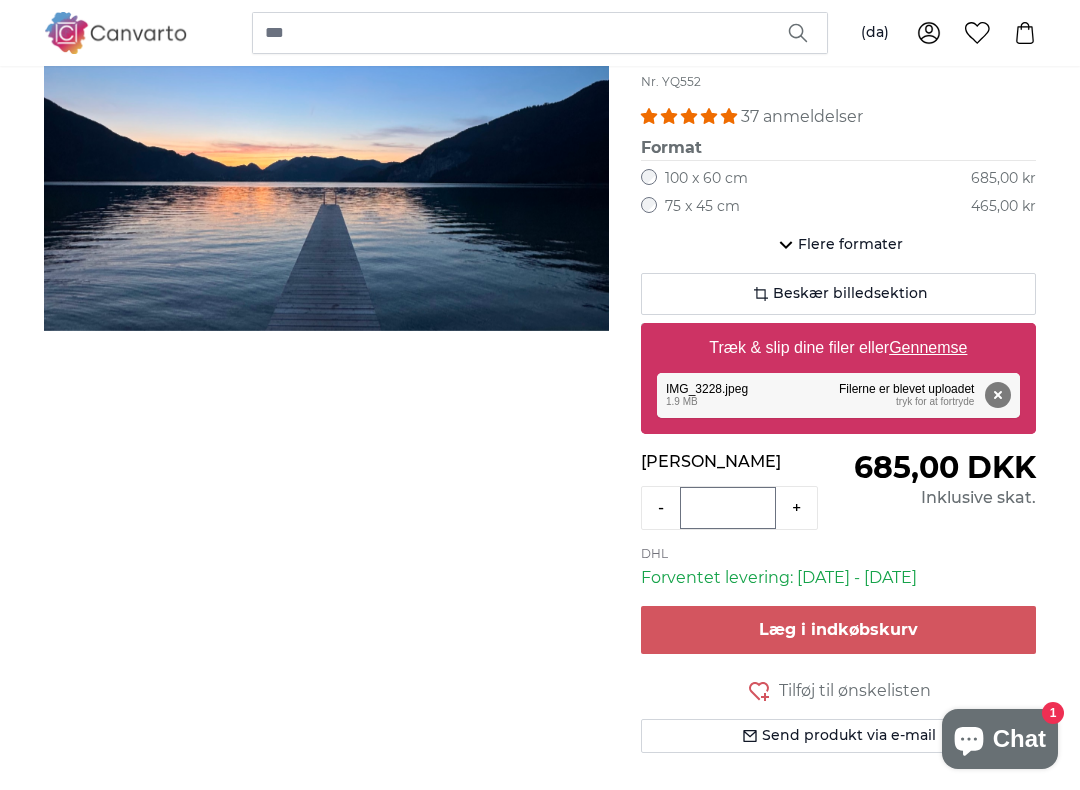 click on "Flere formater" 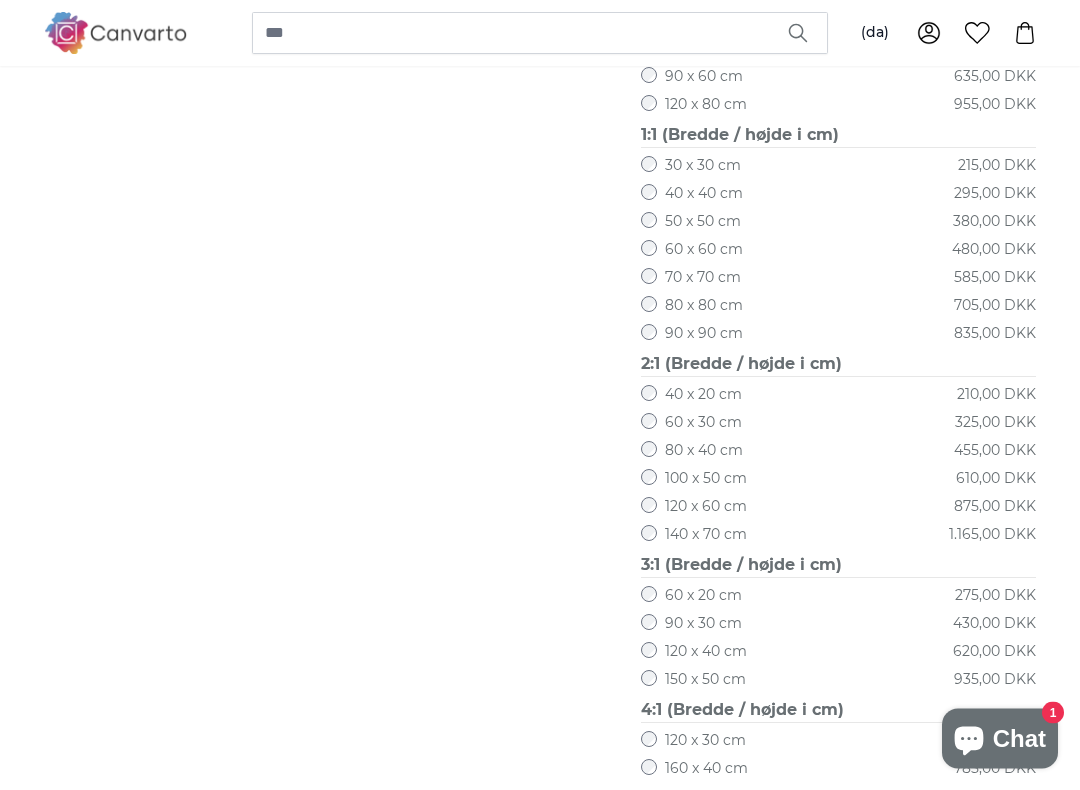 scroll, scrollTop: 723, scrollLeft: 0, axis: vertical 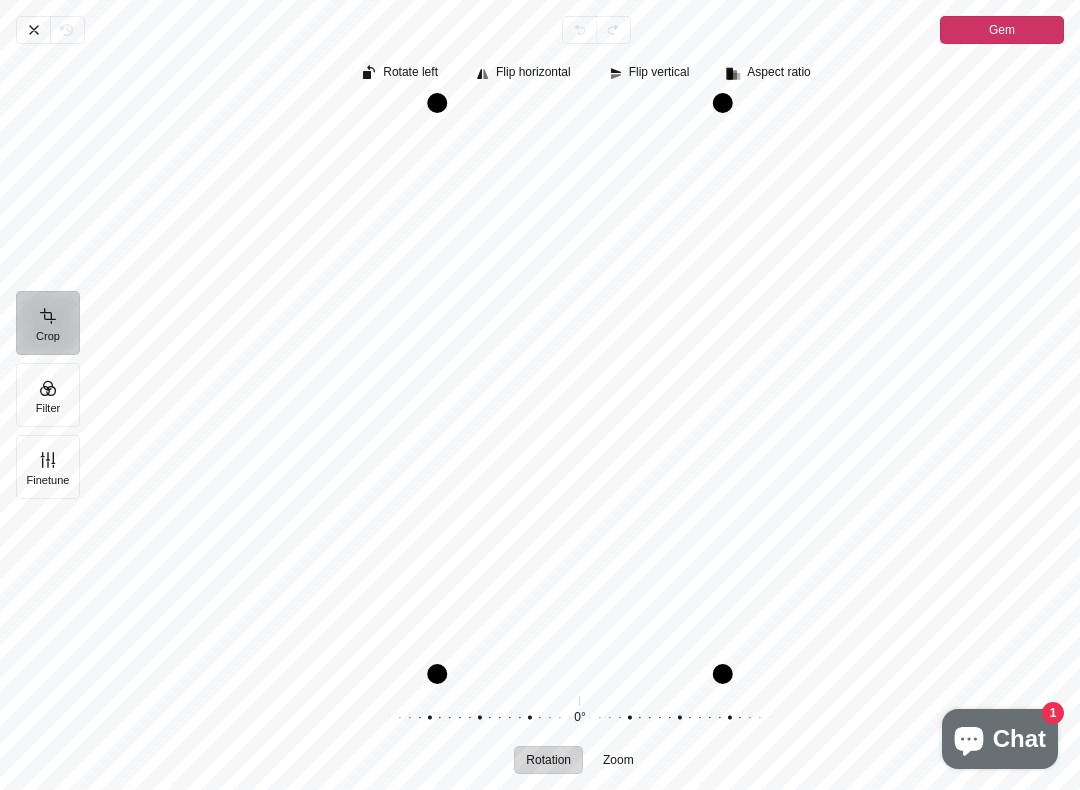 click on "Flip horizontal" 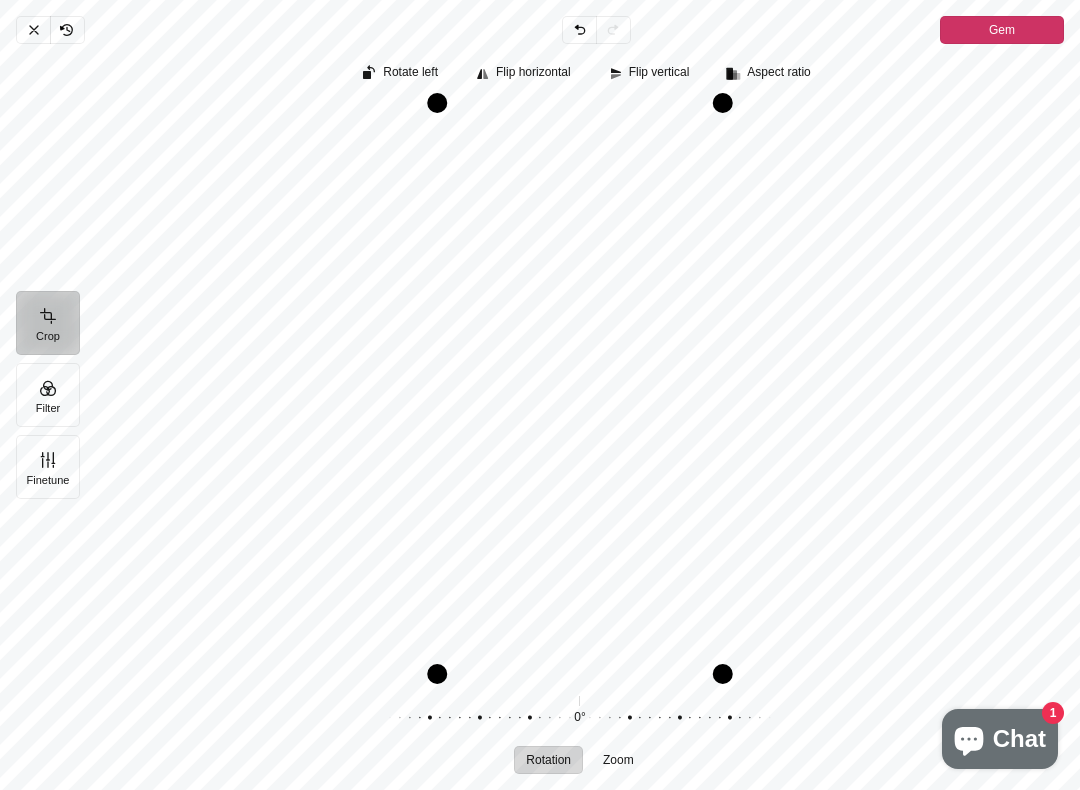 click on "Rotate left" at bounding box center (410, 72) 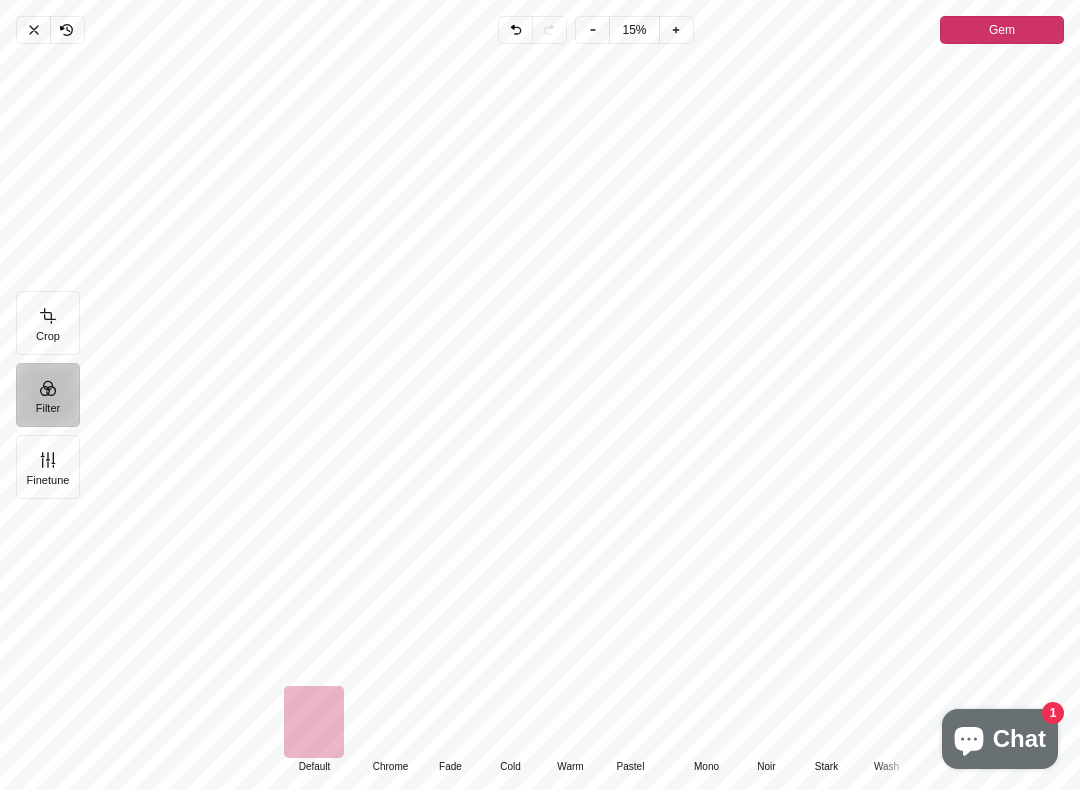 click at bounding box center [630, 722] 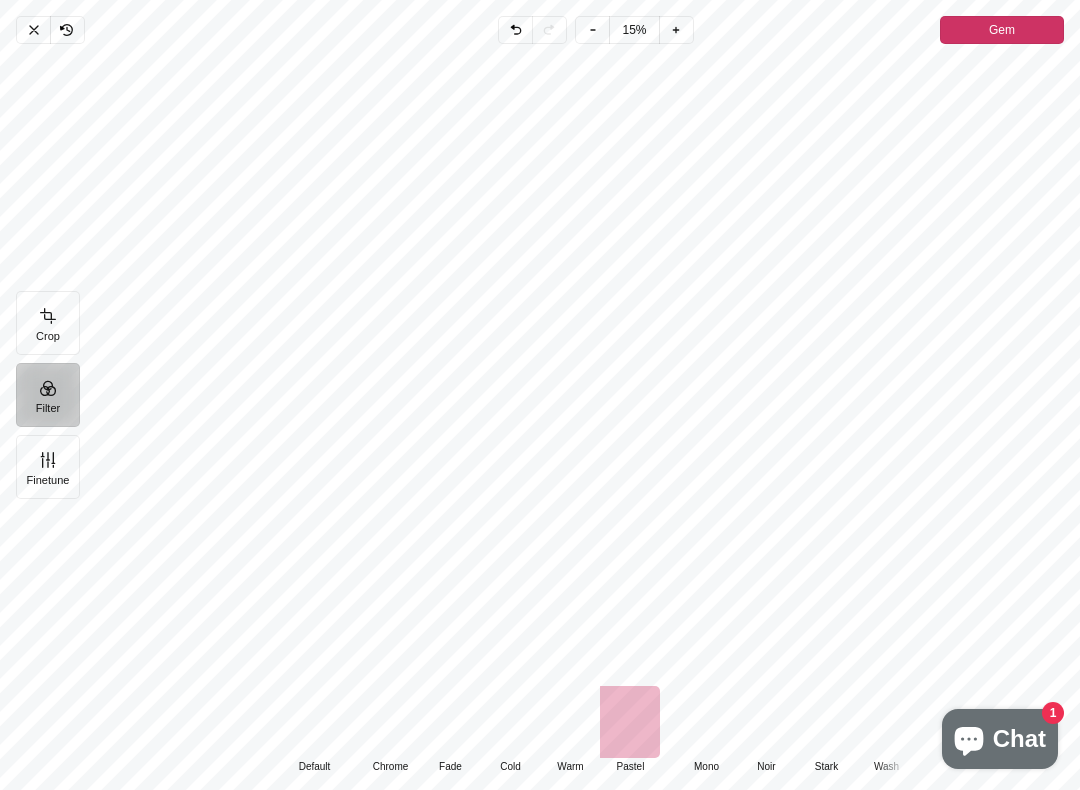 click at bounding box center [570, 722] 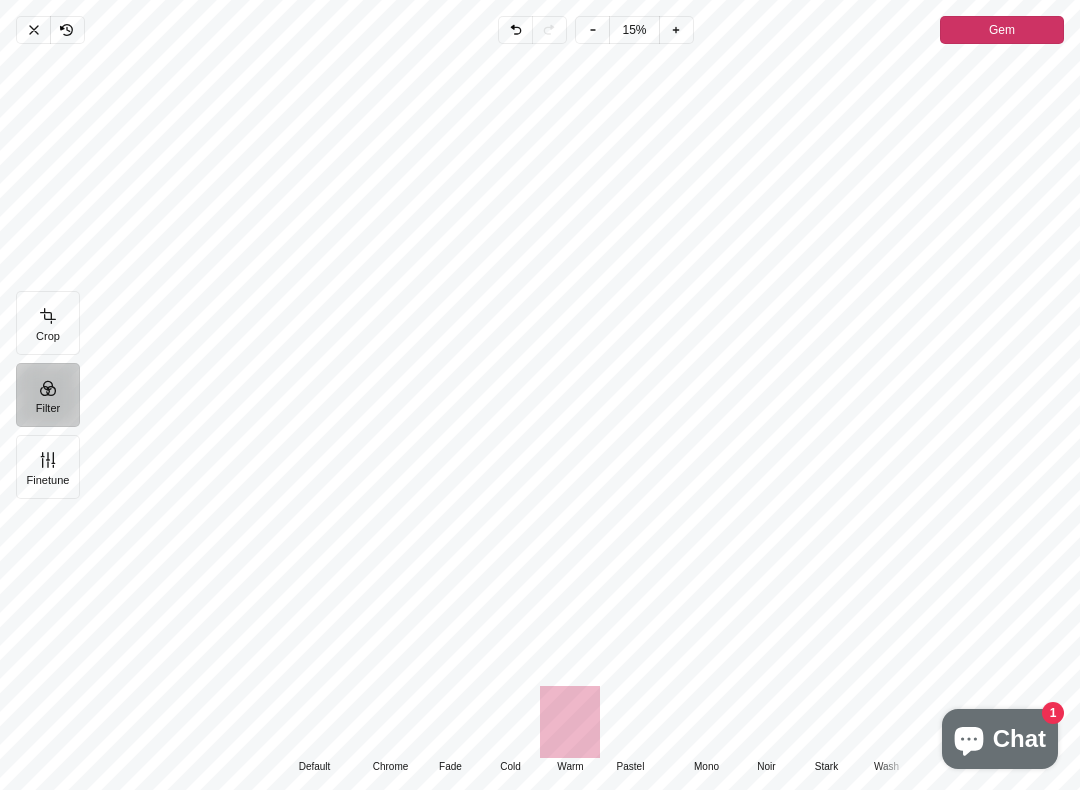 click at bounding box center (630, 722) 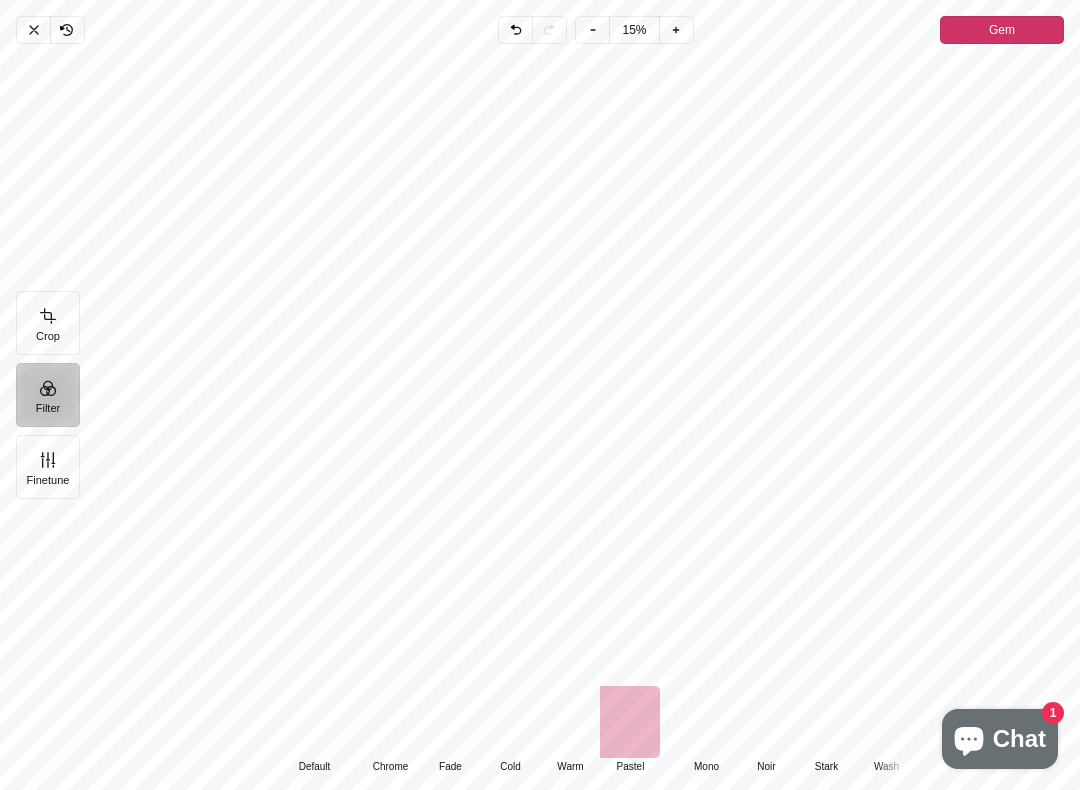 click at bounding box center [706, 722] 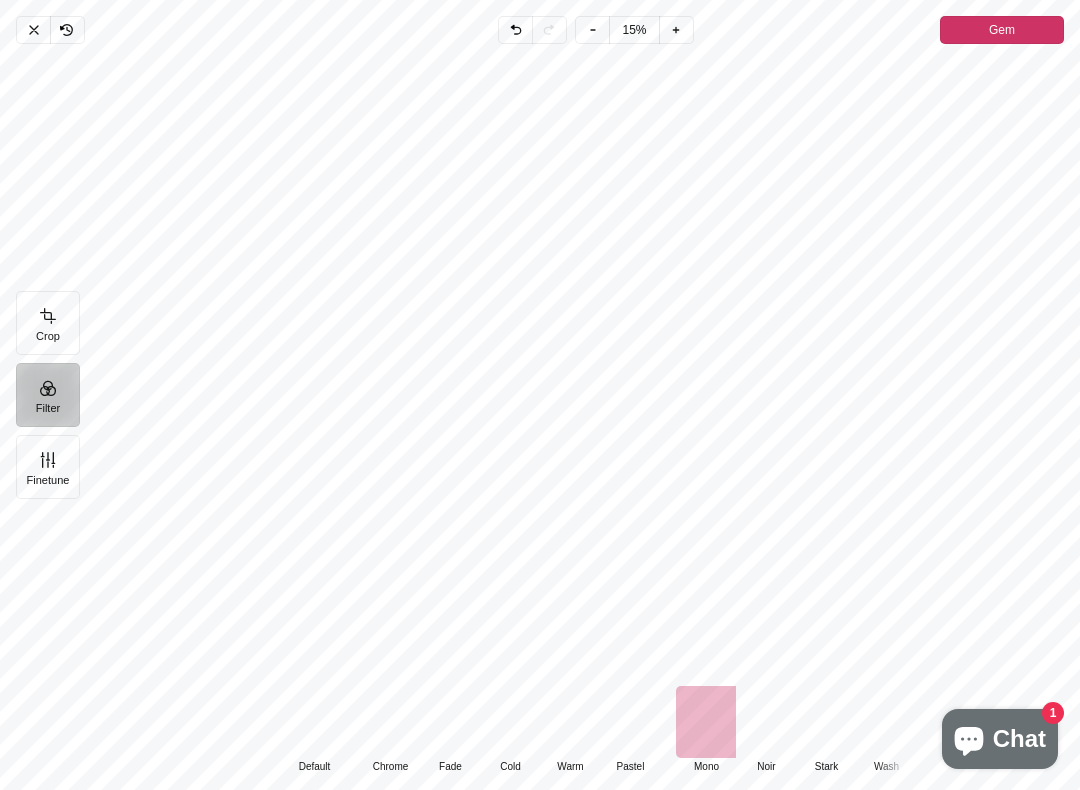 click at bounding box center (766, 722) 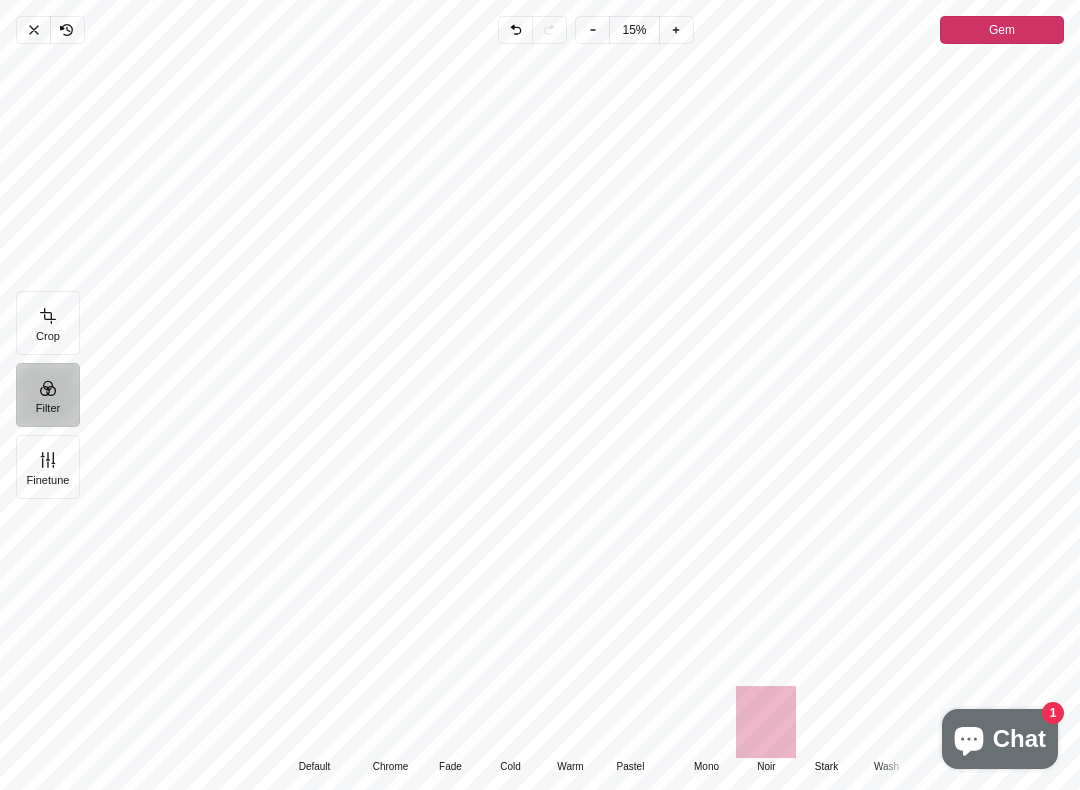 click at bounding box center [826, 722] 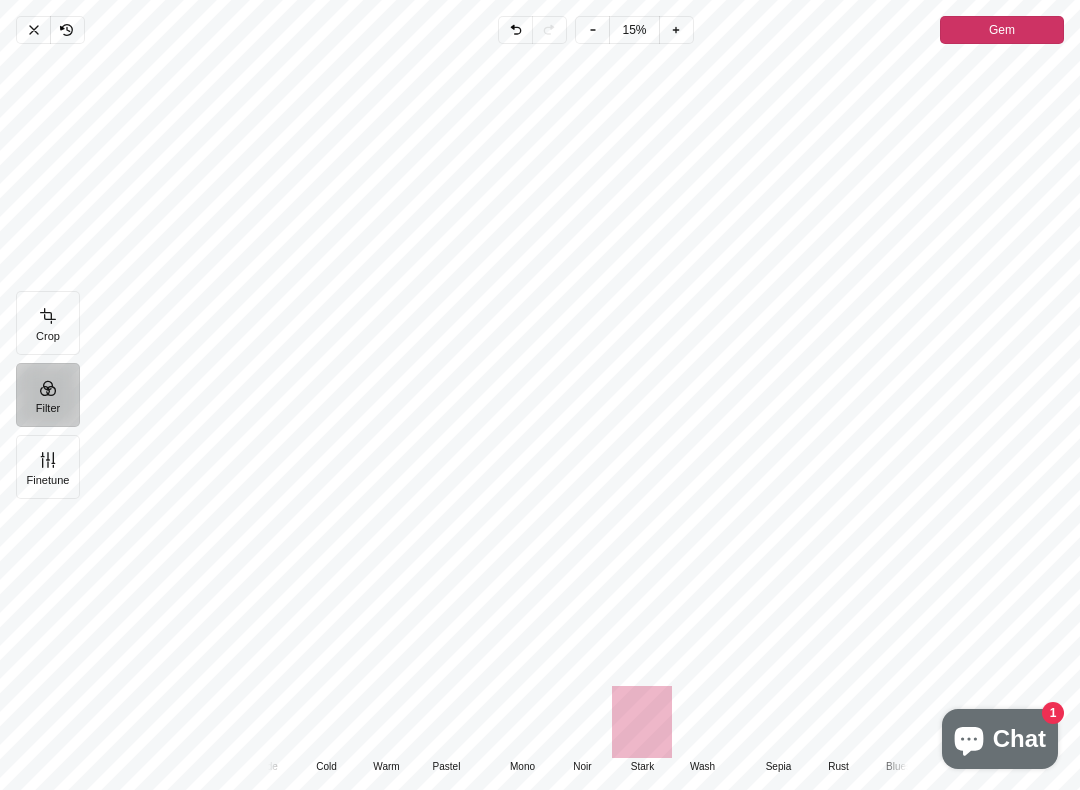 click at bounding box center [702, 722] 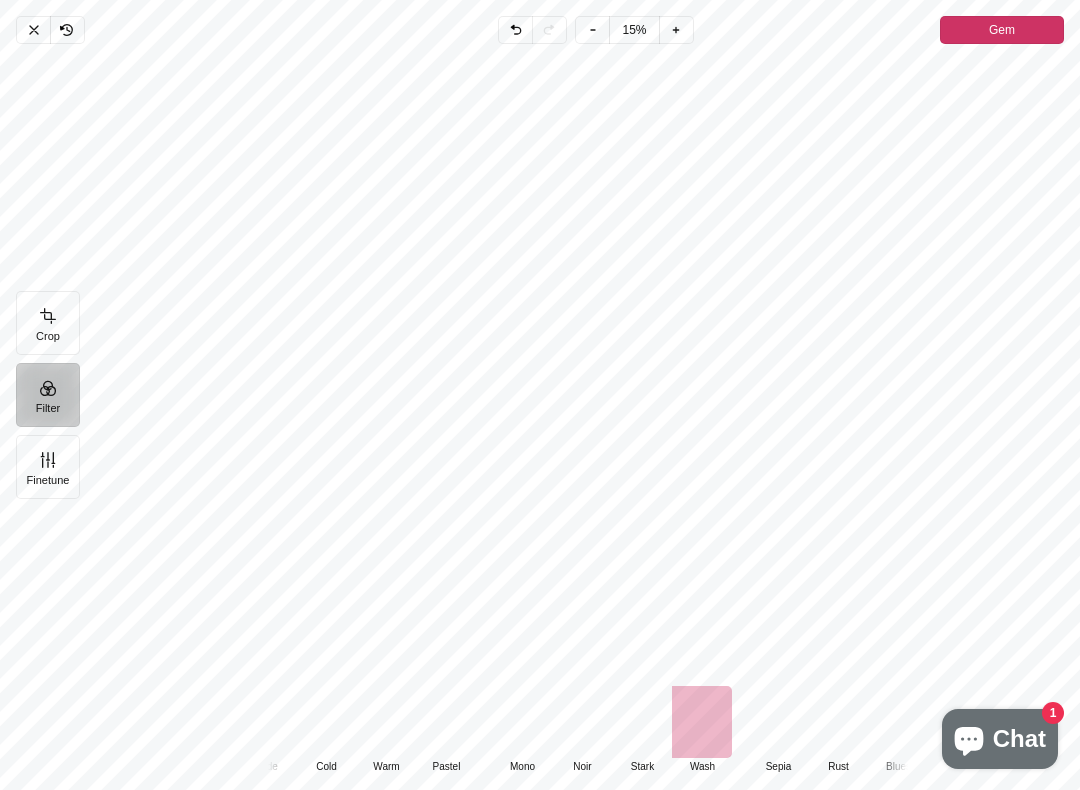 click at bounding box center [642, 722] 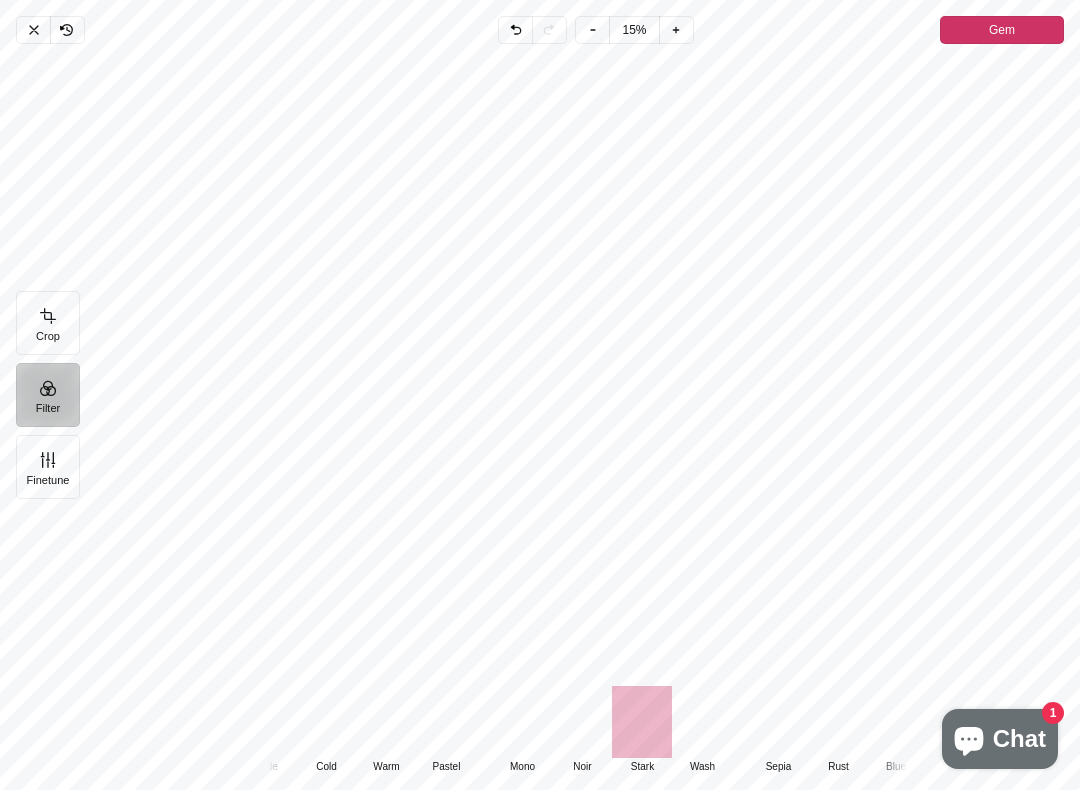 click at bounding box center (582, 722) 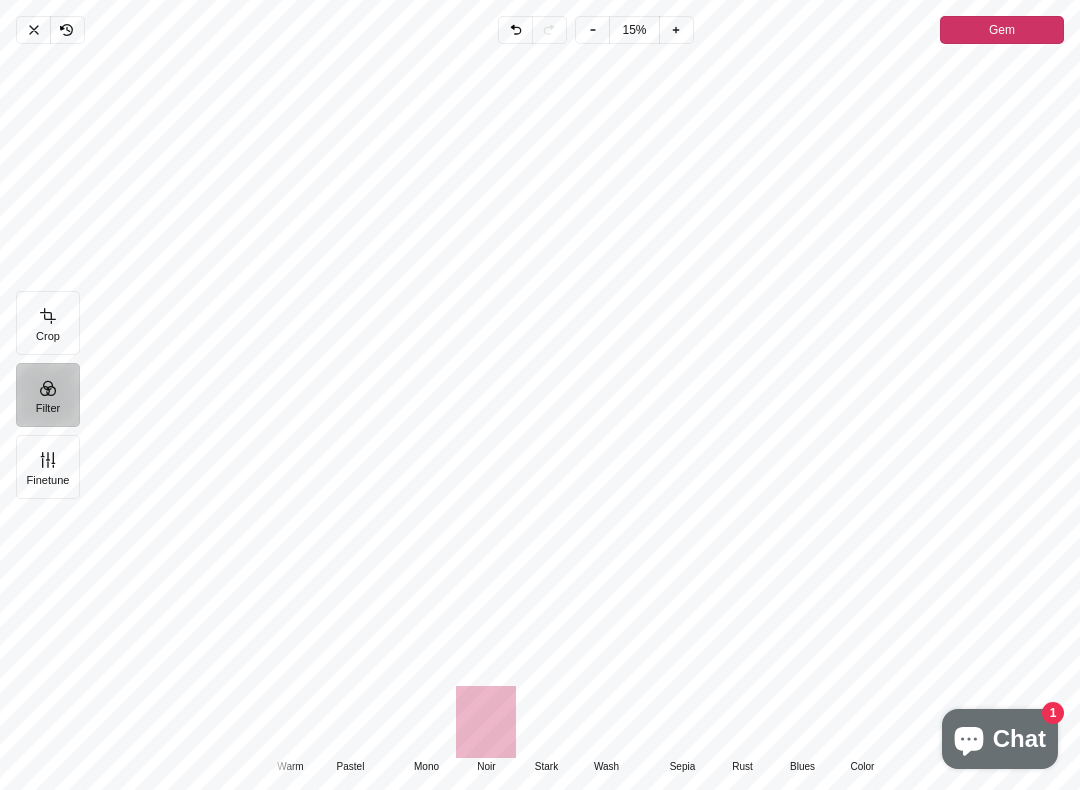 click at bounding box center [802, 722] 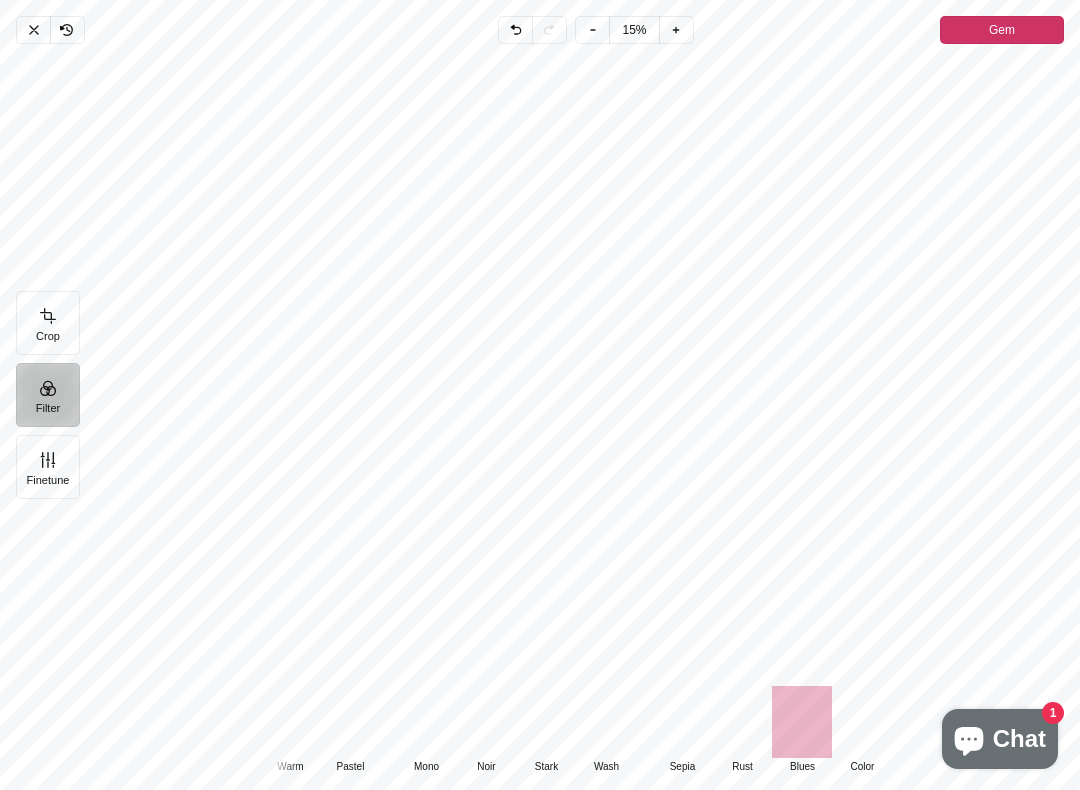 click at bounding box center [862, 722] 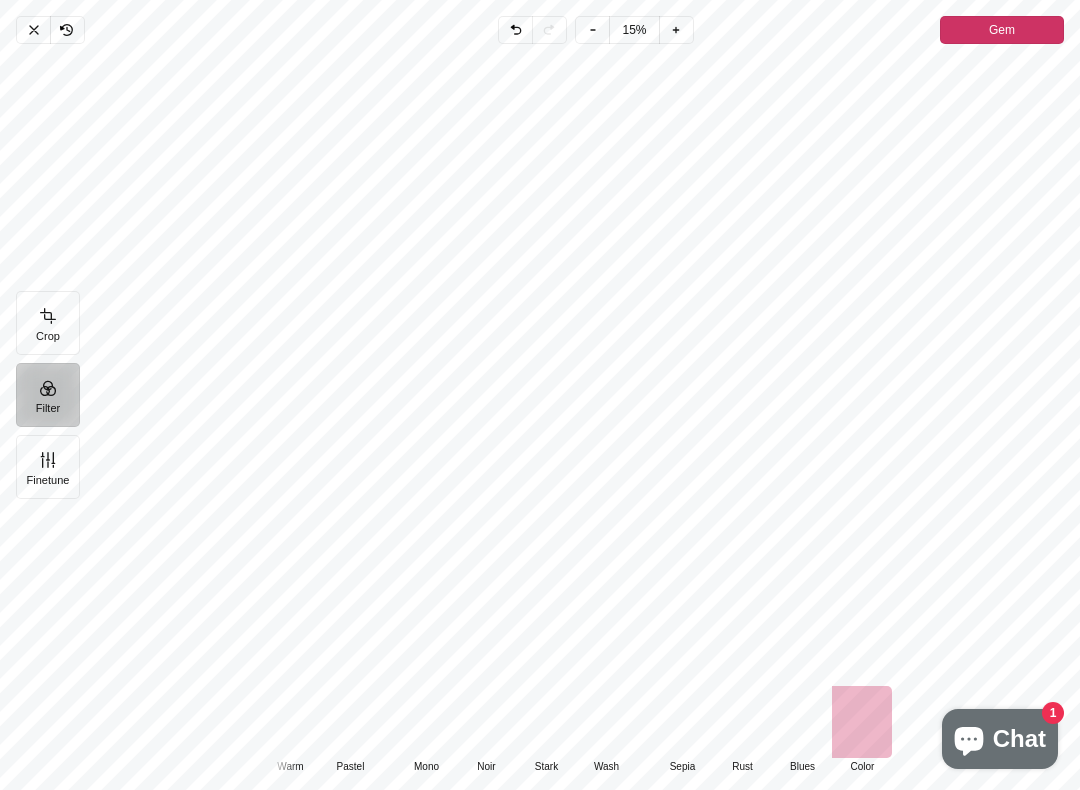 click at bounding box center [426, 722] 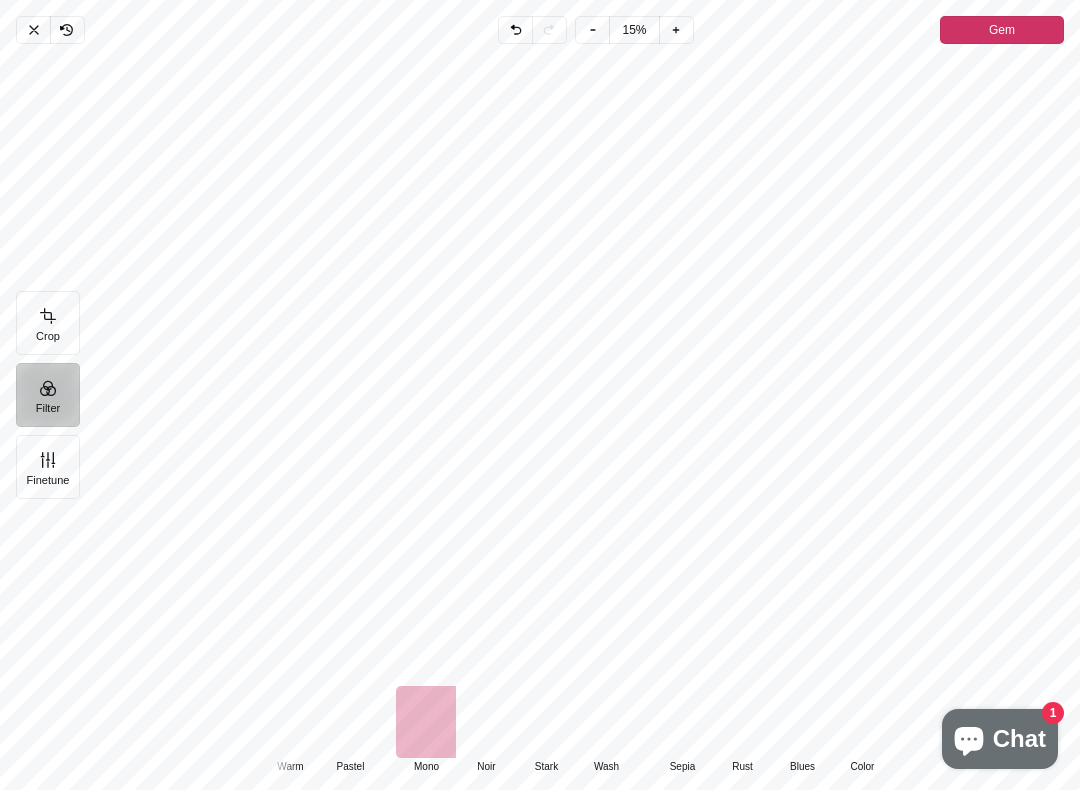 click on "Crop" at bounding box center (48, 323) 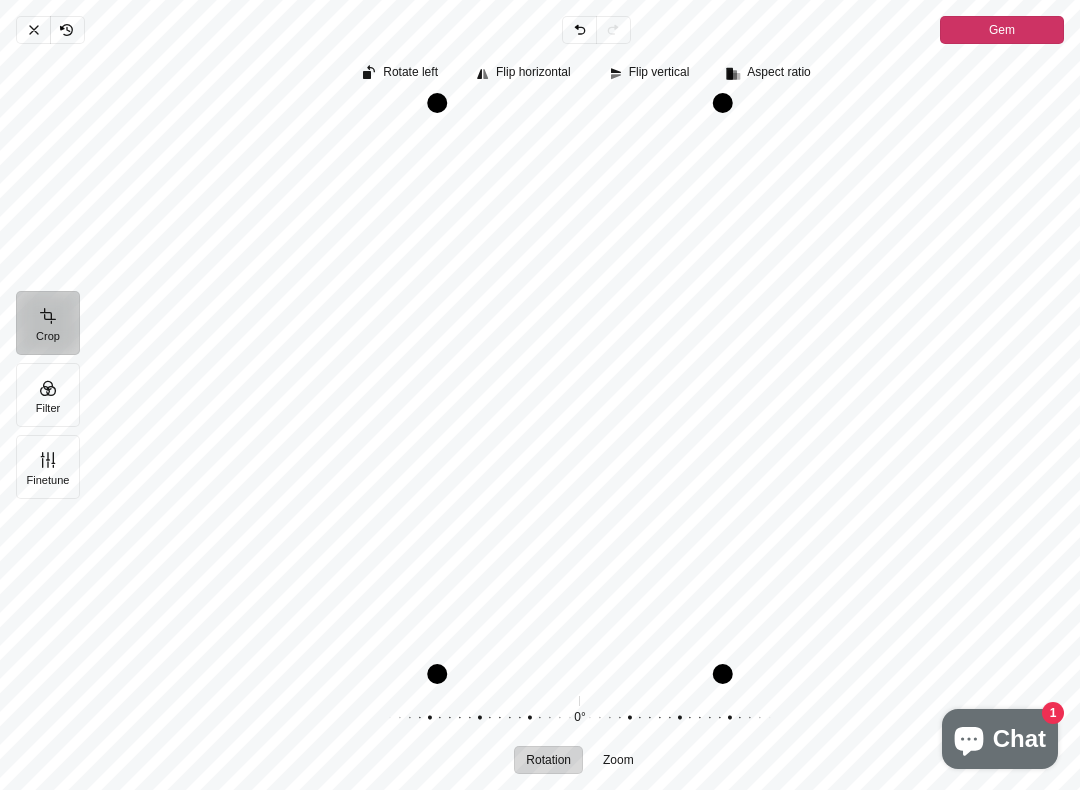 click 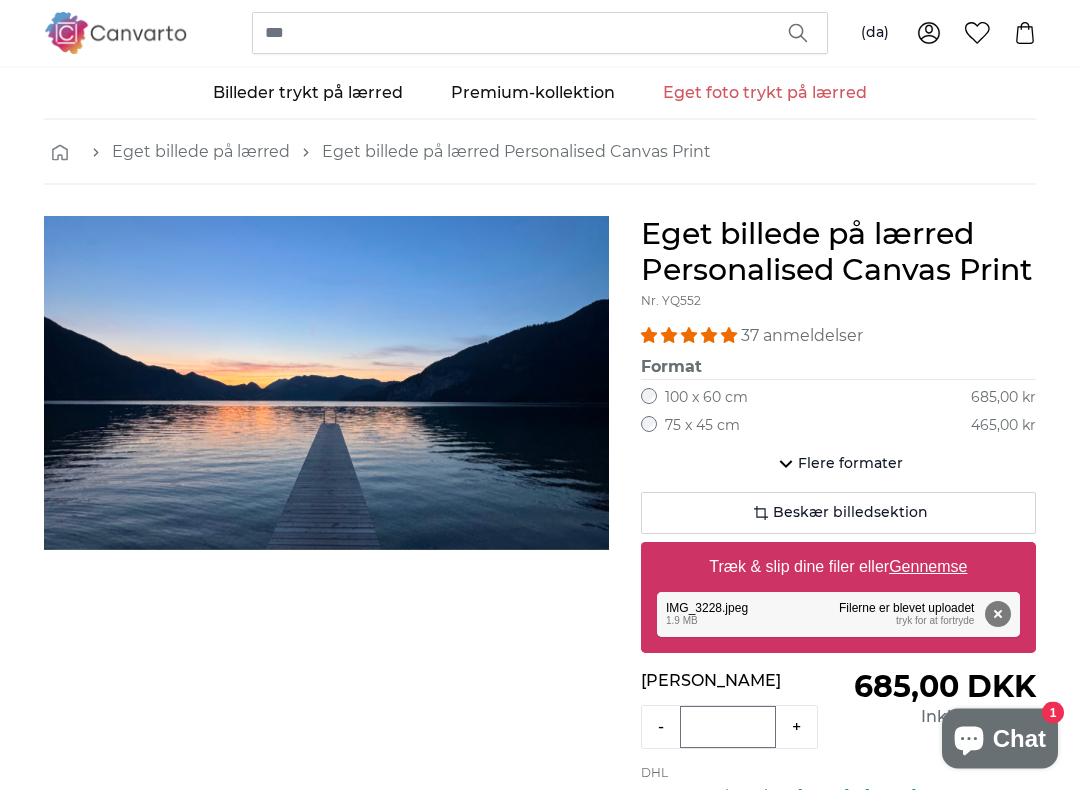 scroll, scrollTop: 35, scrollLeft: 0, axis: vertical 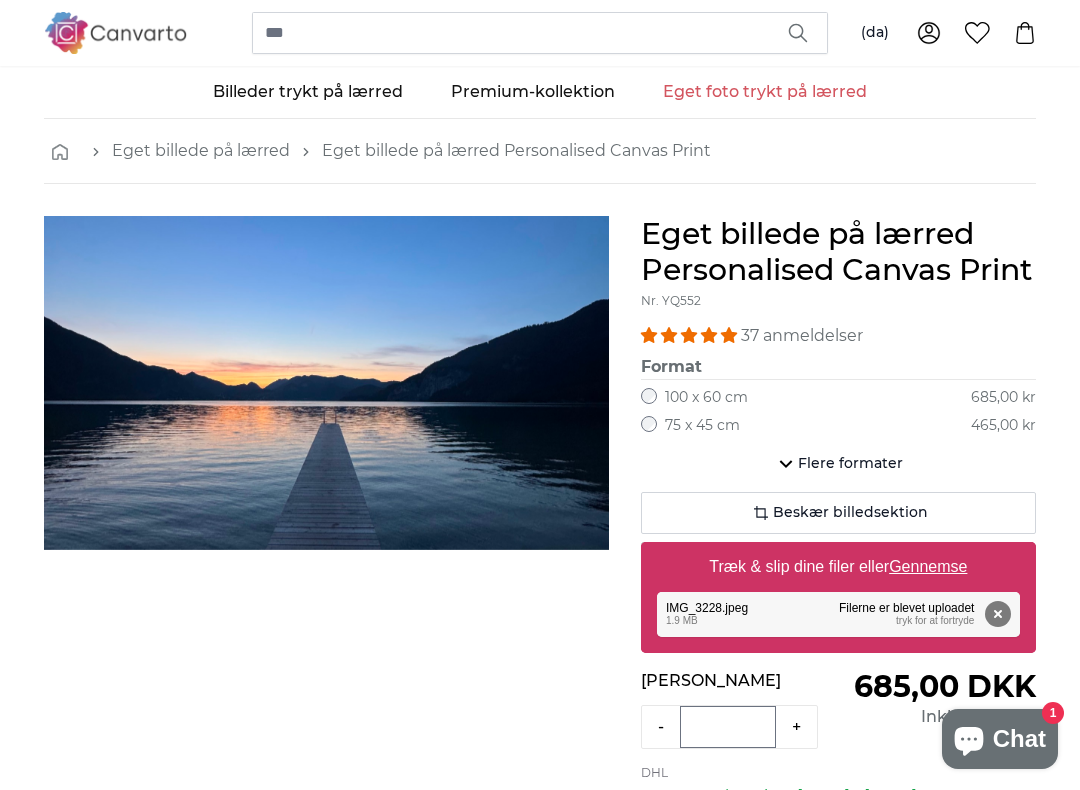 click on "Flere formater" 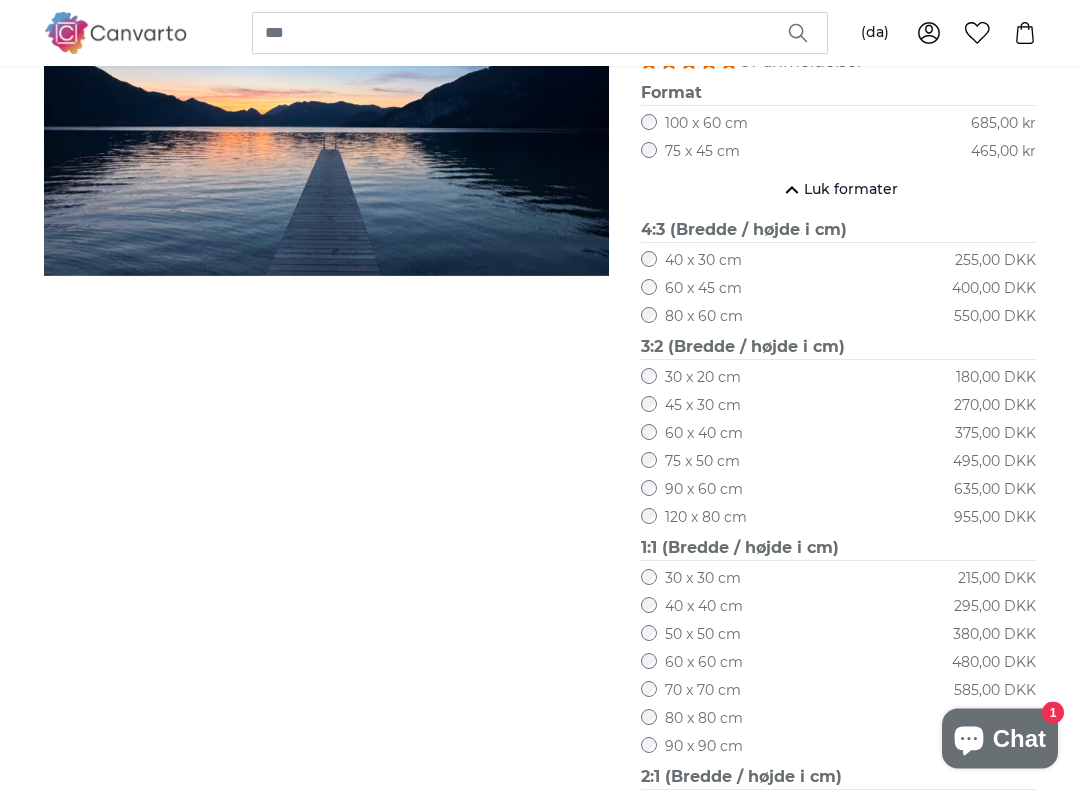 scroll, scrollTop: 309, scrollLeft: 0, axis: vertical 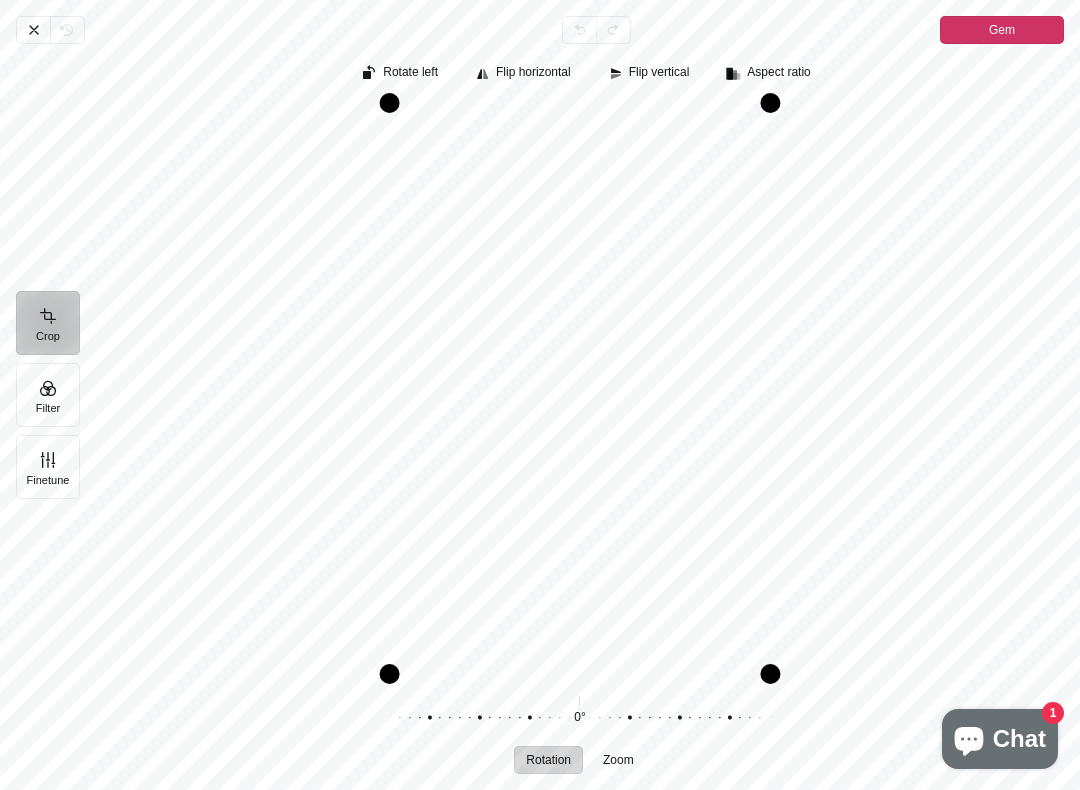 click 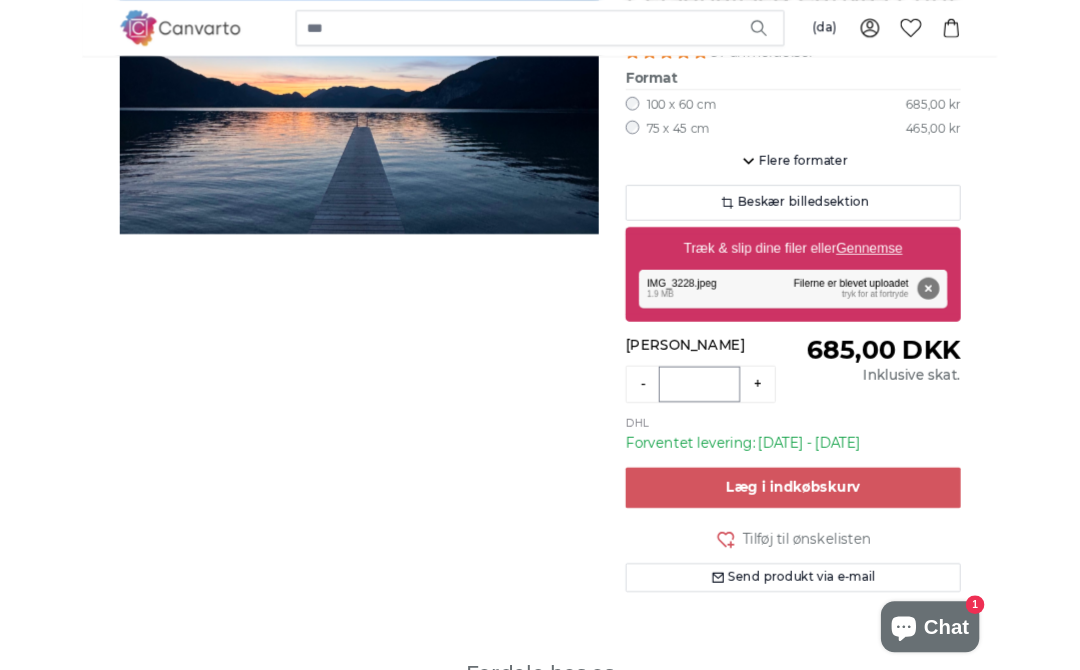 scroll, scrollTop: 0, scrollLeft: 0, axis: both 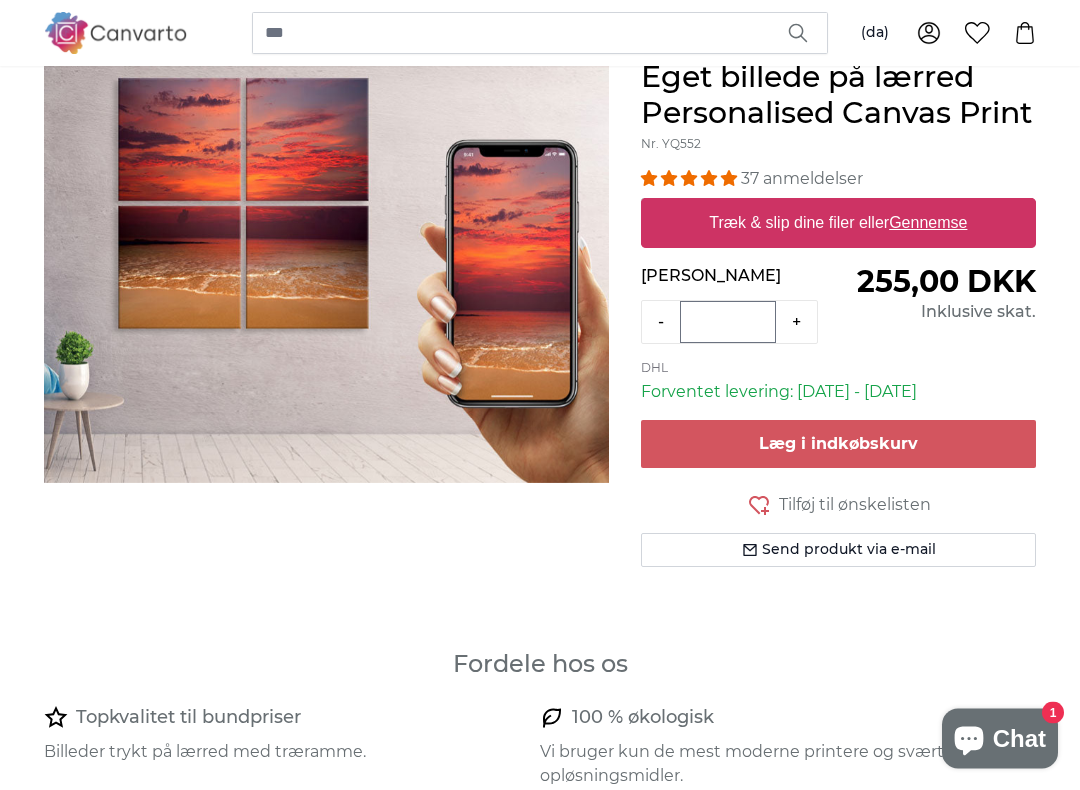 click on "Gennemse" at bounding box center [928, 223] 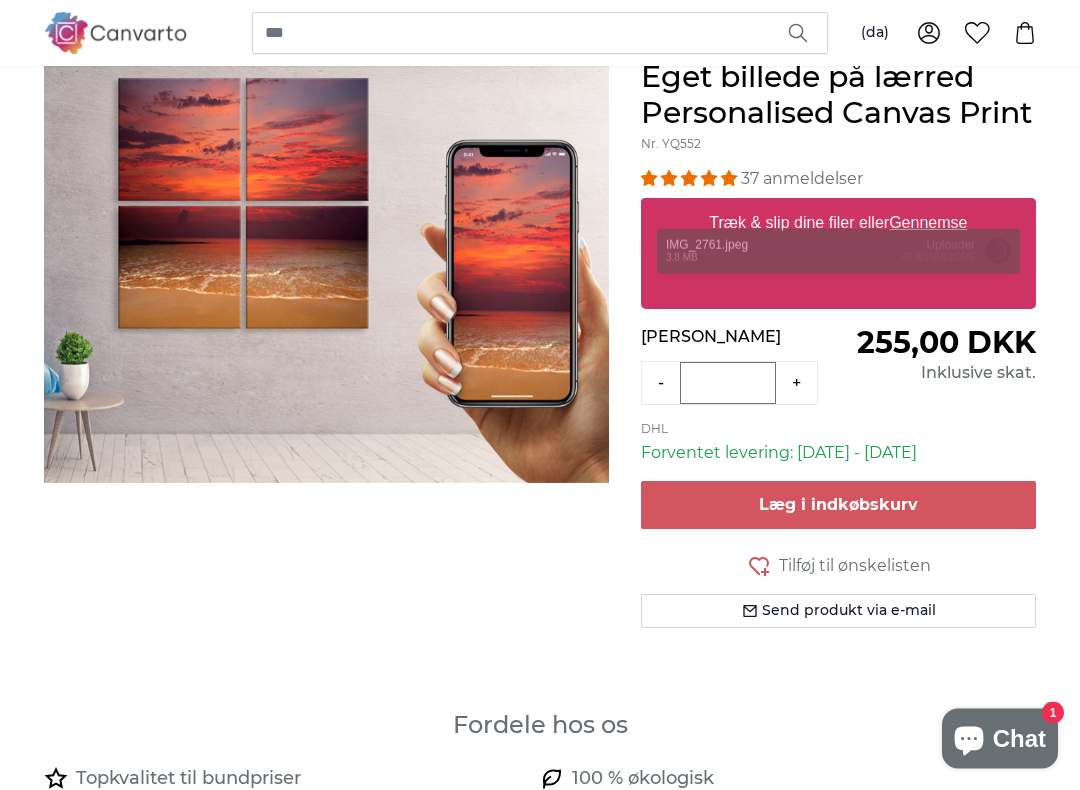 scroll, scrollTop: 192, scrollLeft: 0, axis: vertical 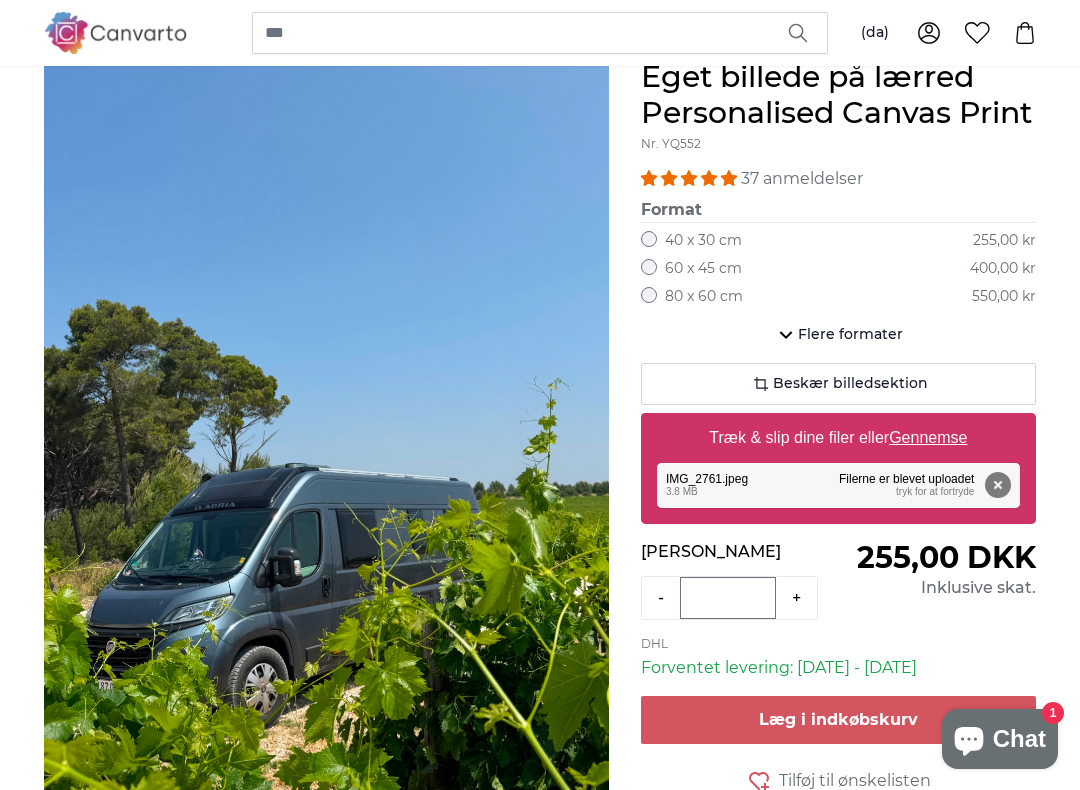 click on "Fjern" at bounding box center [998, 485] 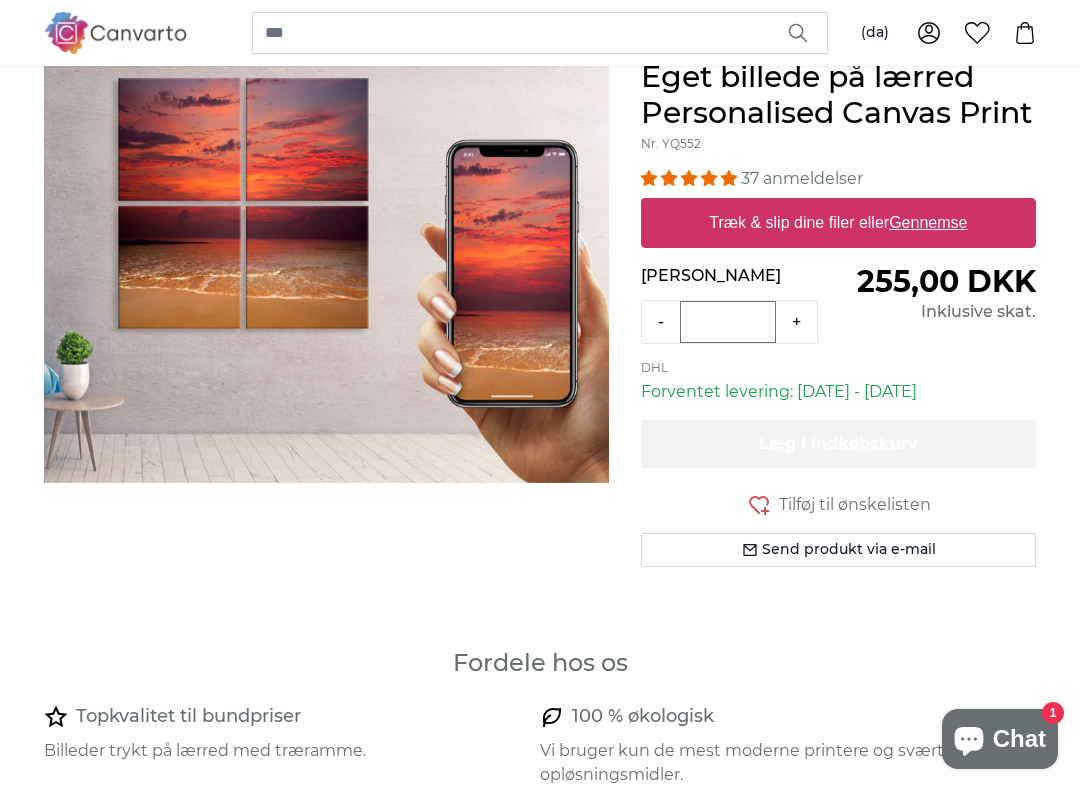 click on "Gennemse" at bounding box center [928, 222] 